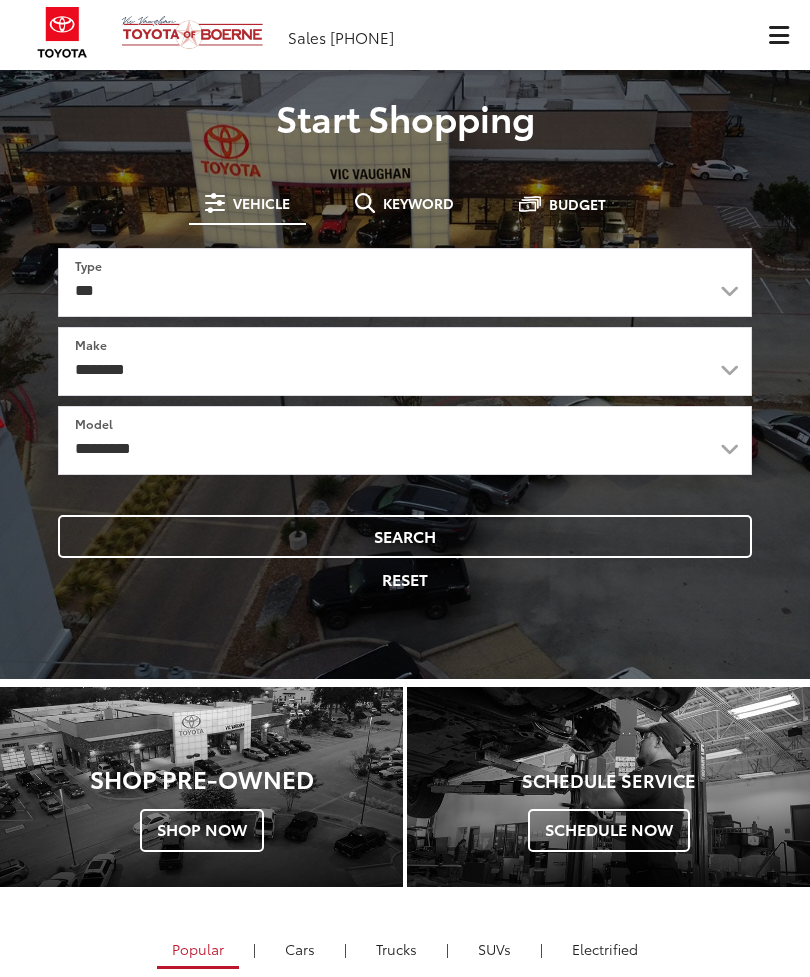 scroll, scrollTop: 0, scrollLeft: 0, axis: both 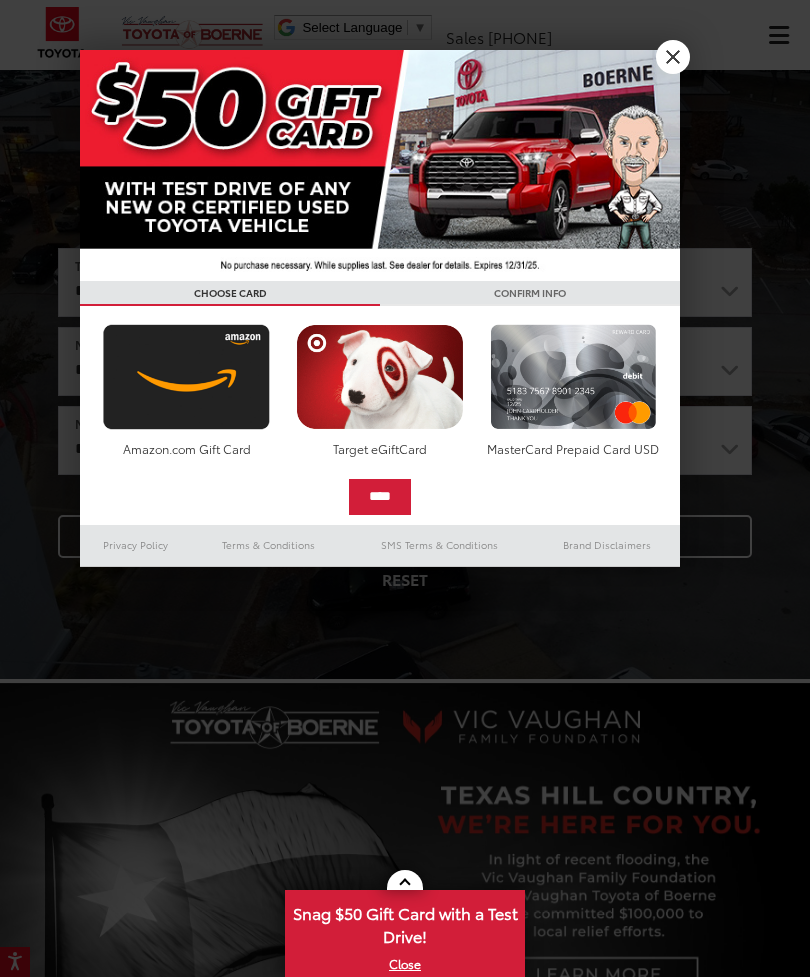 click on "X" at bounding box center [673, 57] 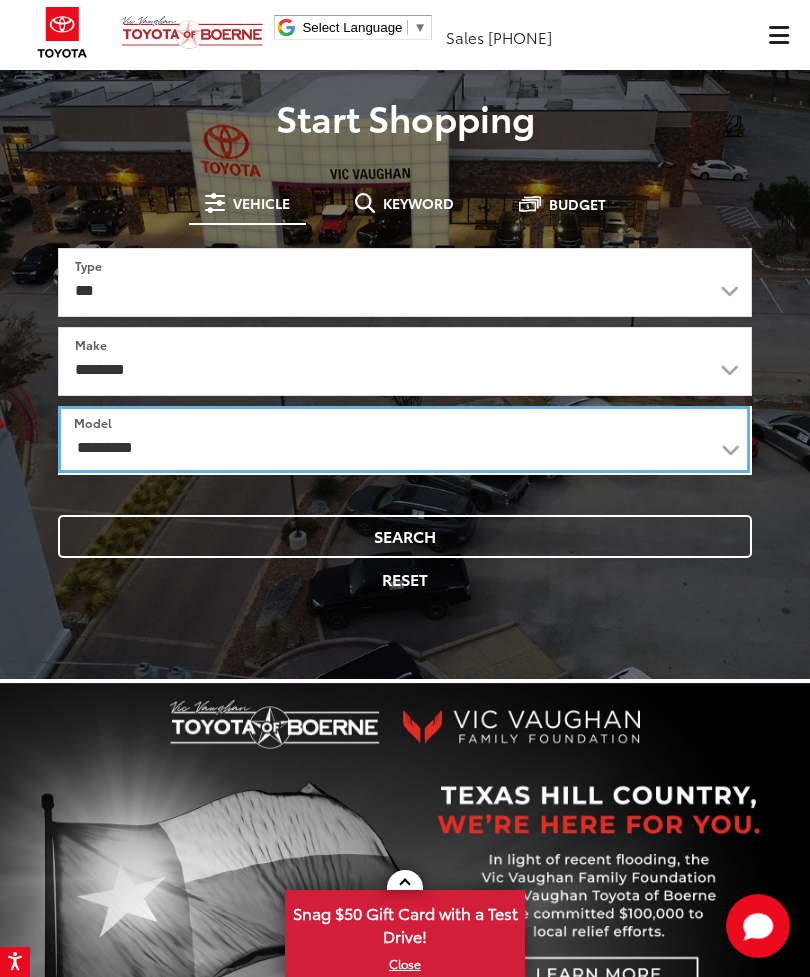 click on "**********" at bounding box center (404, 439) 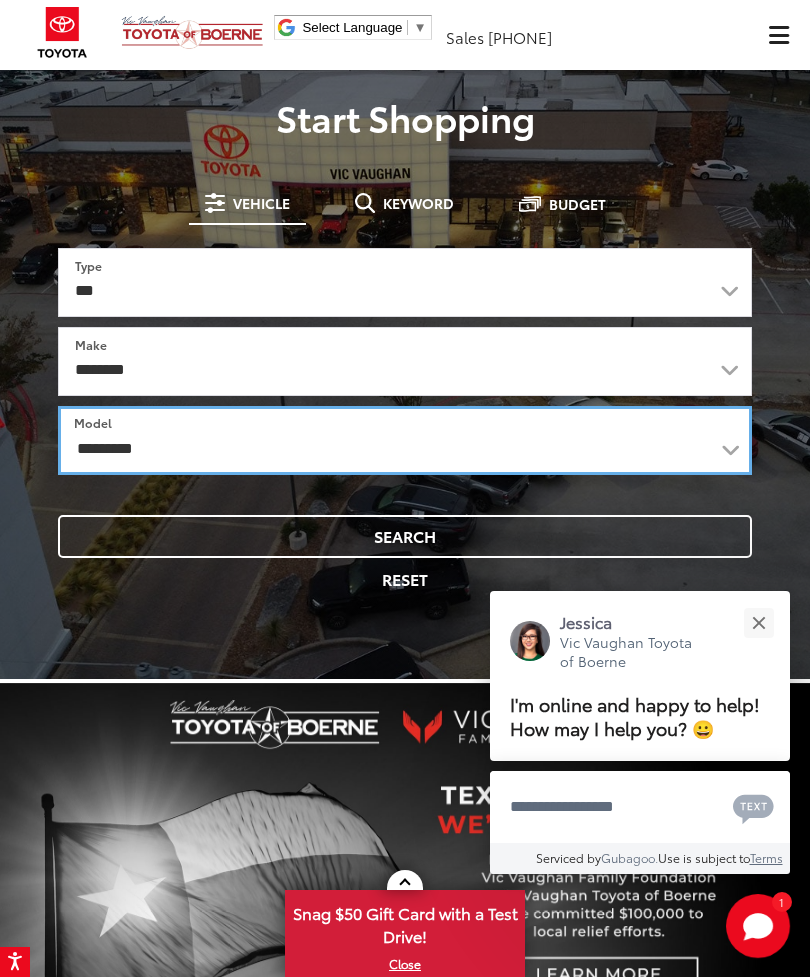 select on "**********" 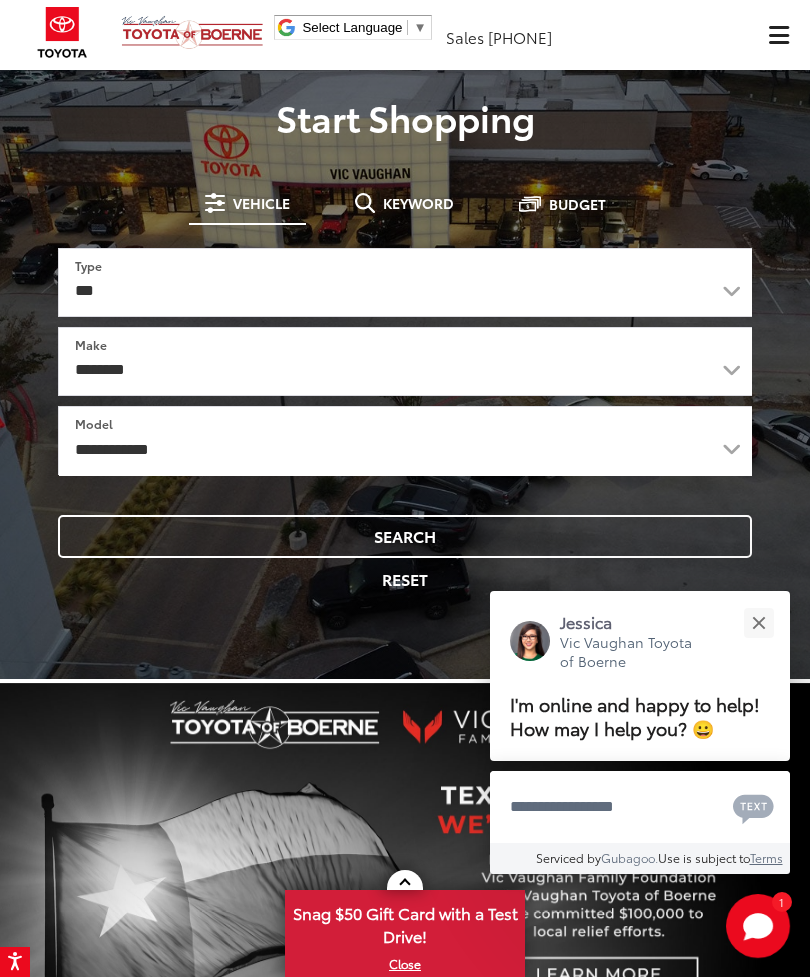 click on "Search" at bounding box center (405, 536) 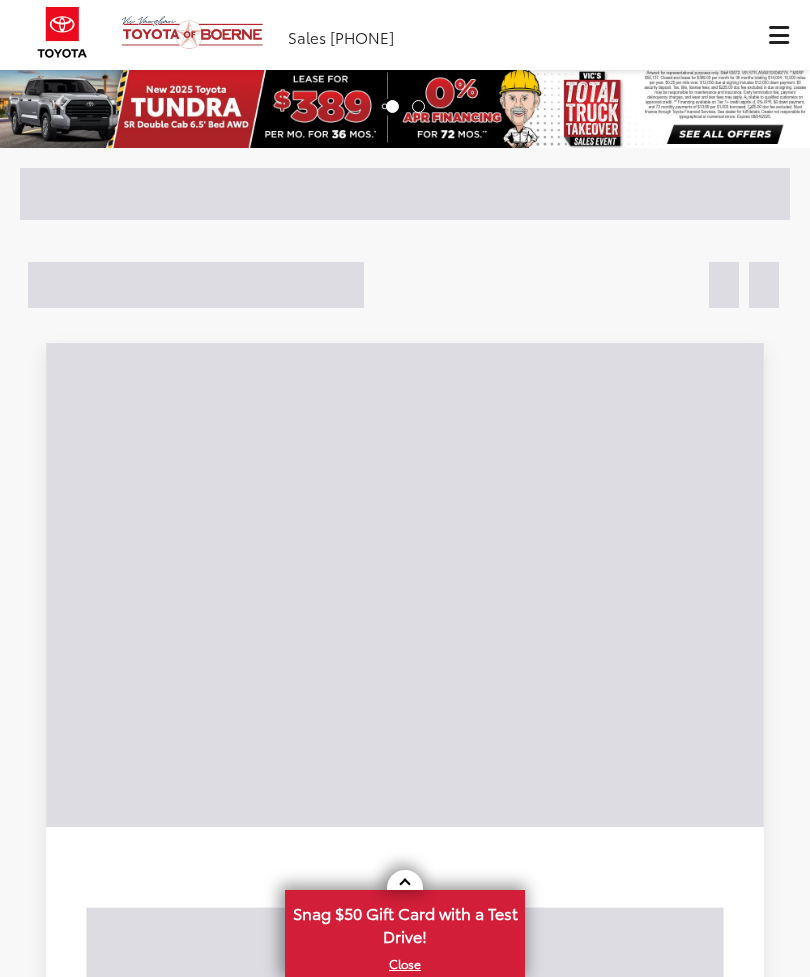 scroll, scrollTop: 0, scrollLeft: 0, axis: both 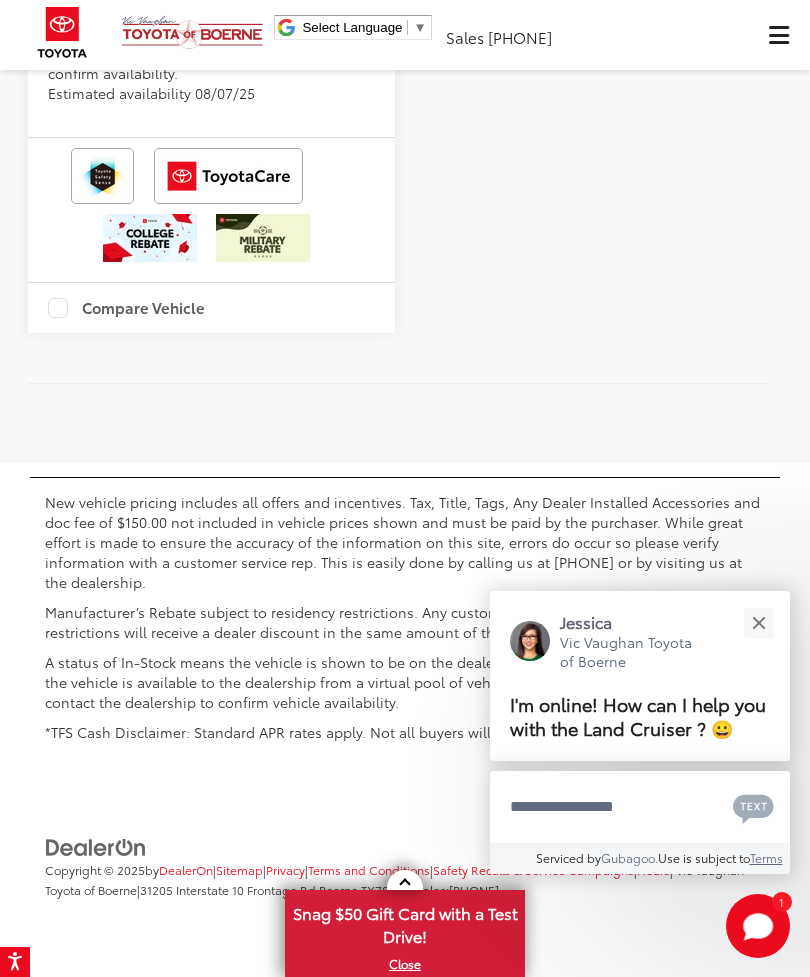 click at bounding box center [758, 622] 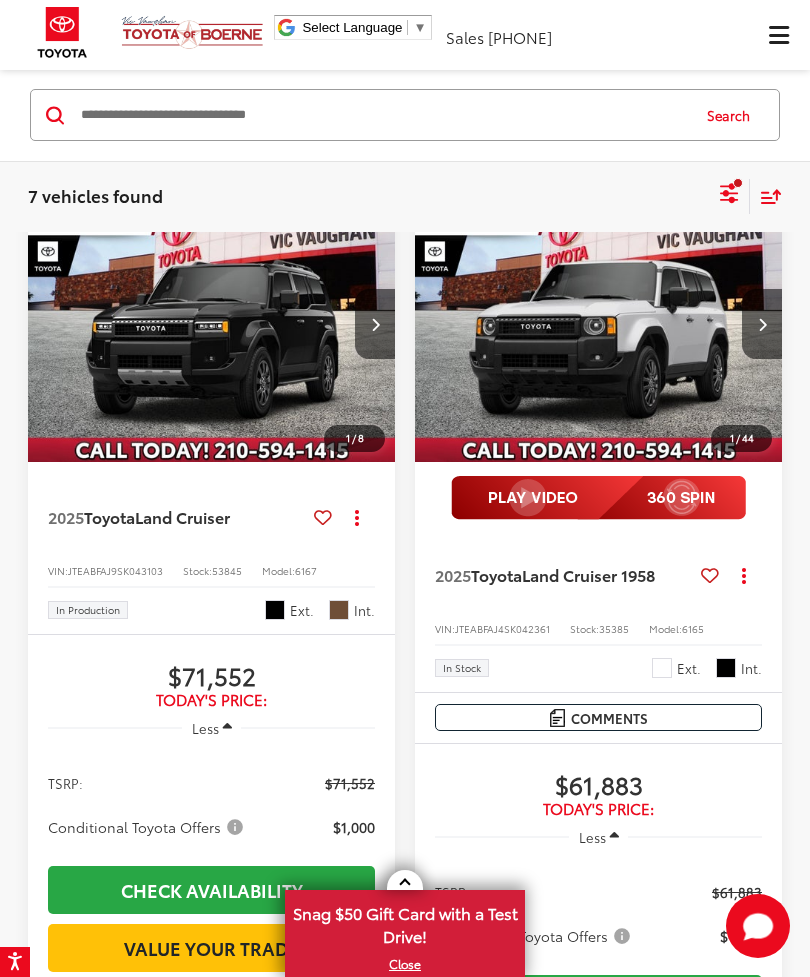 scroll, scrollTop: 0, scrollLeft: 0, axis: both 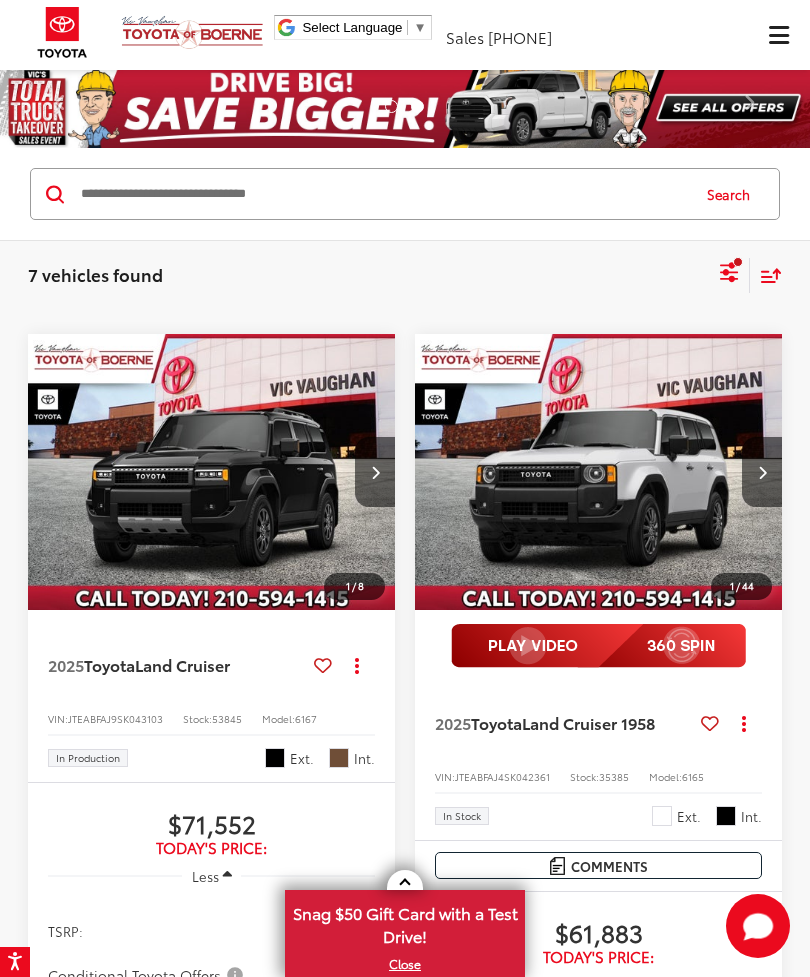 click on "7 vehicles found Land Cruiser Clear All + 0 test Sort Price:  High to Low Price:  Low to High Year:  High to Low Year:  Low to High Mileage:  High to Low Mileage:  Low to High Distance:  Near to Far Distance:  Far to Near Featured Vehicles Grid List" at bounding box center (405, 275) 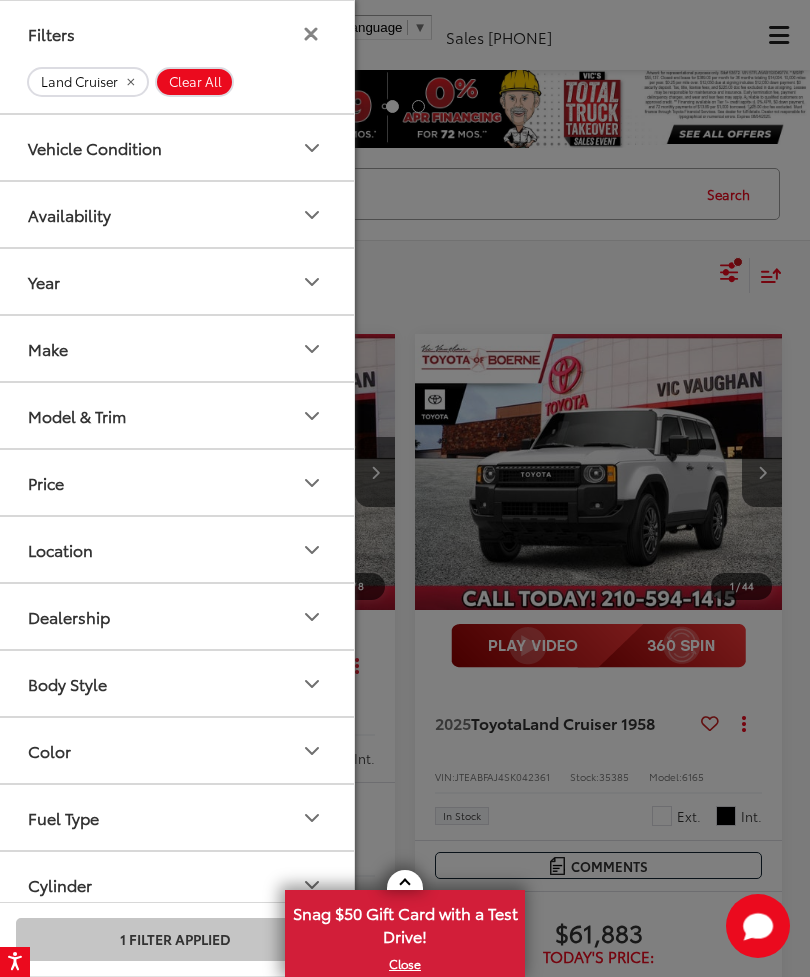 click on "Make" at bounding box center [176, 348] 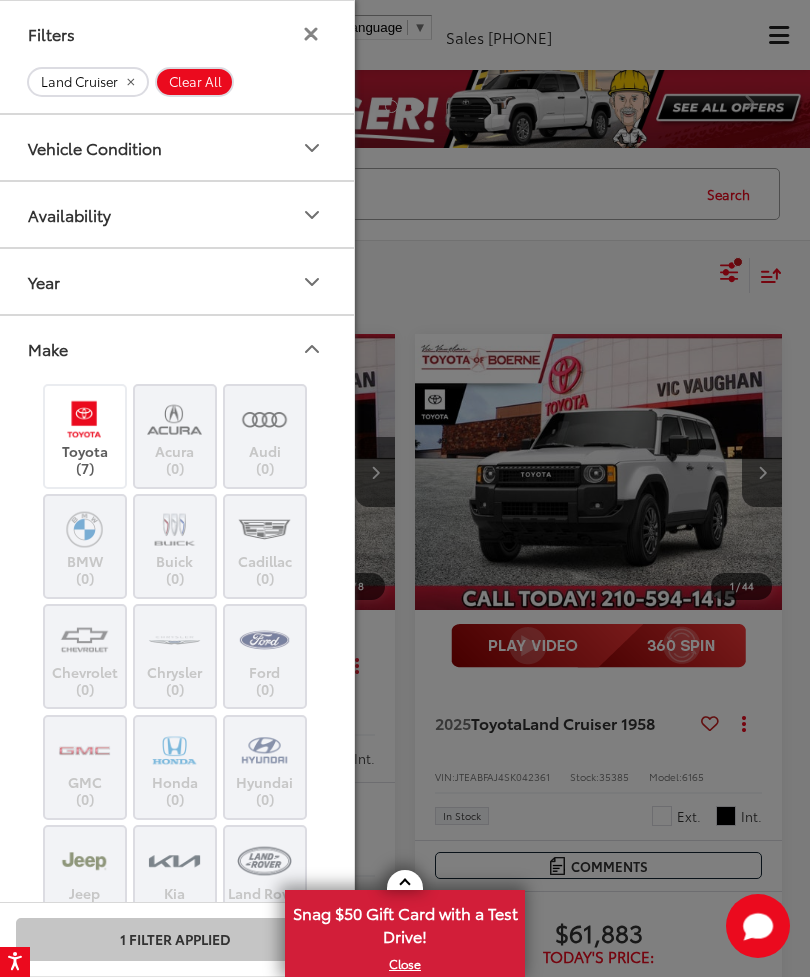 click on "Make" at bounding box center [176, 348] 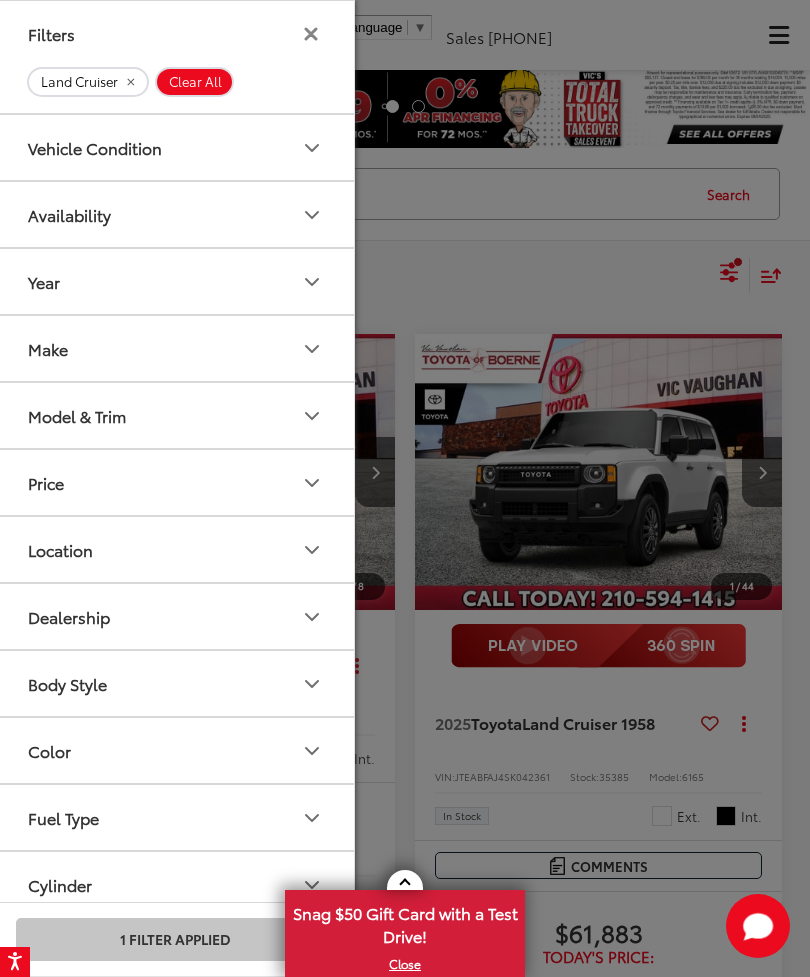 click on "Model & Trim" at bounding box center [77, 415] 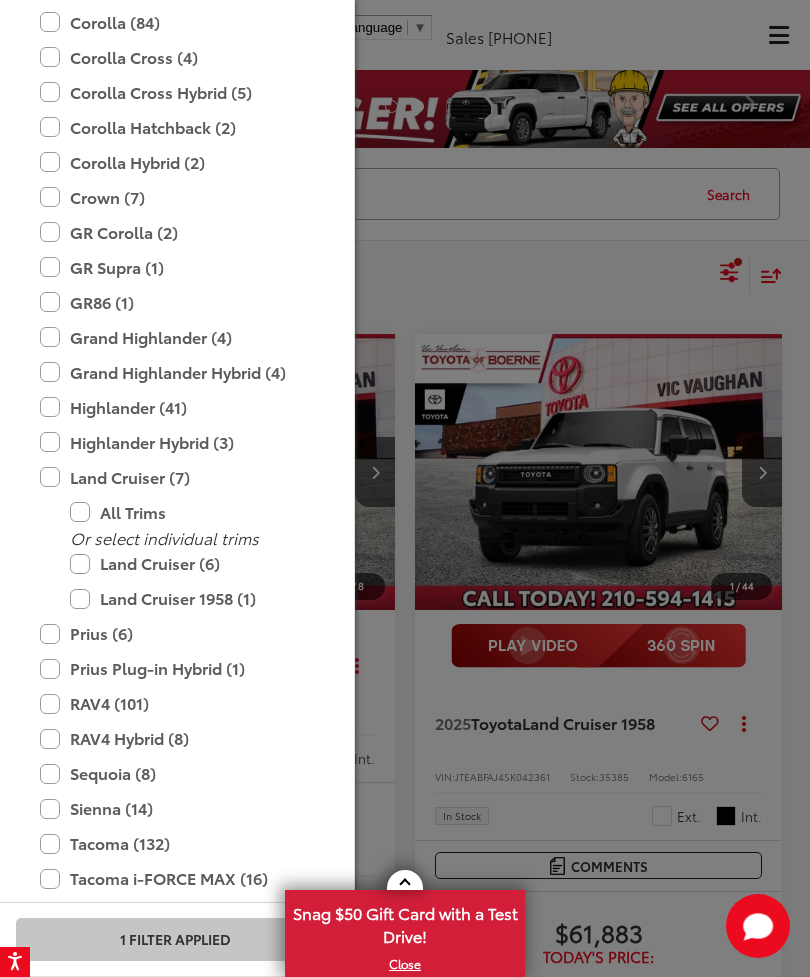 scroll, scrollTop: 3122, scrollLeft: 0, axis: vertical 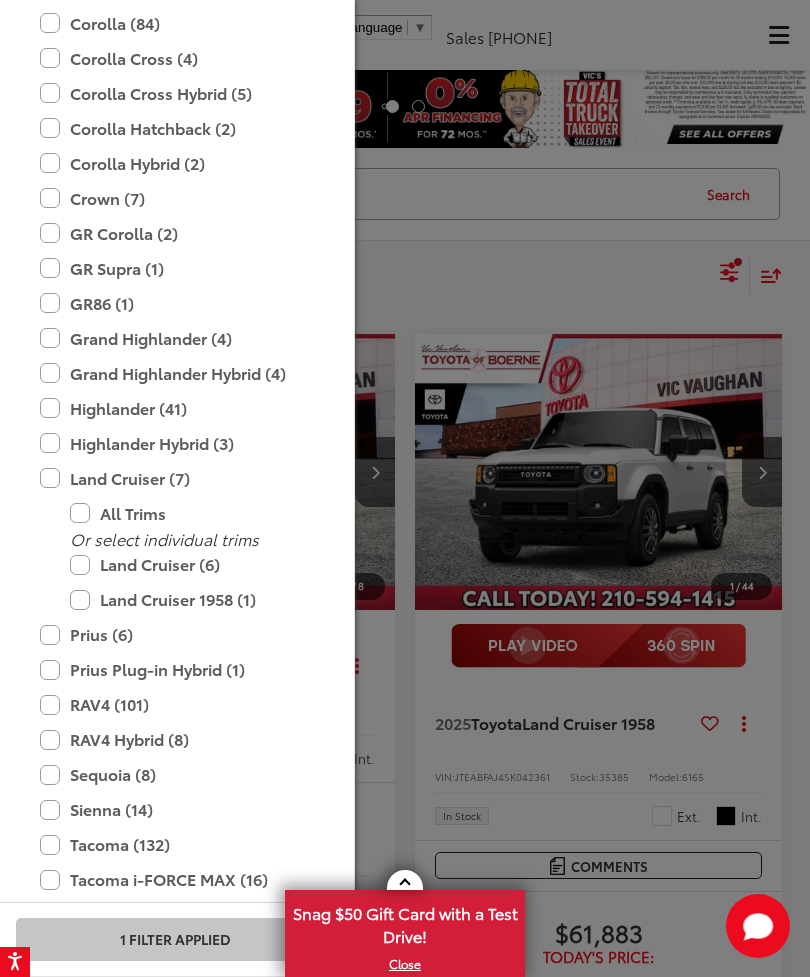 click on "Land Cruiser (7)" at bounding box center [175, 478] 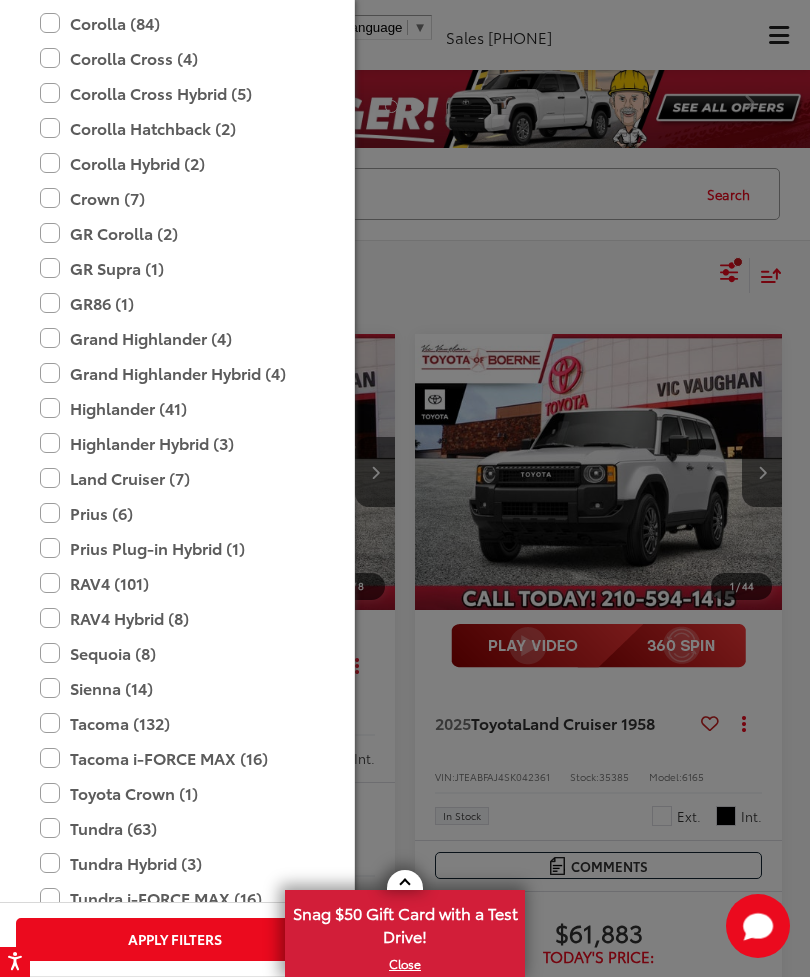 click on "GR Corolla (2)" at bounding box center [175, 233] 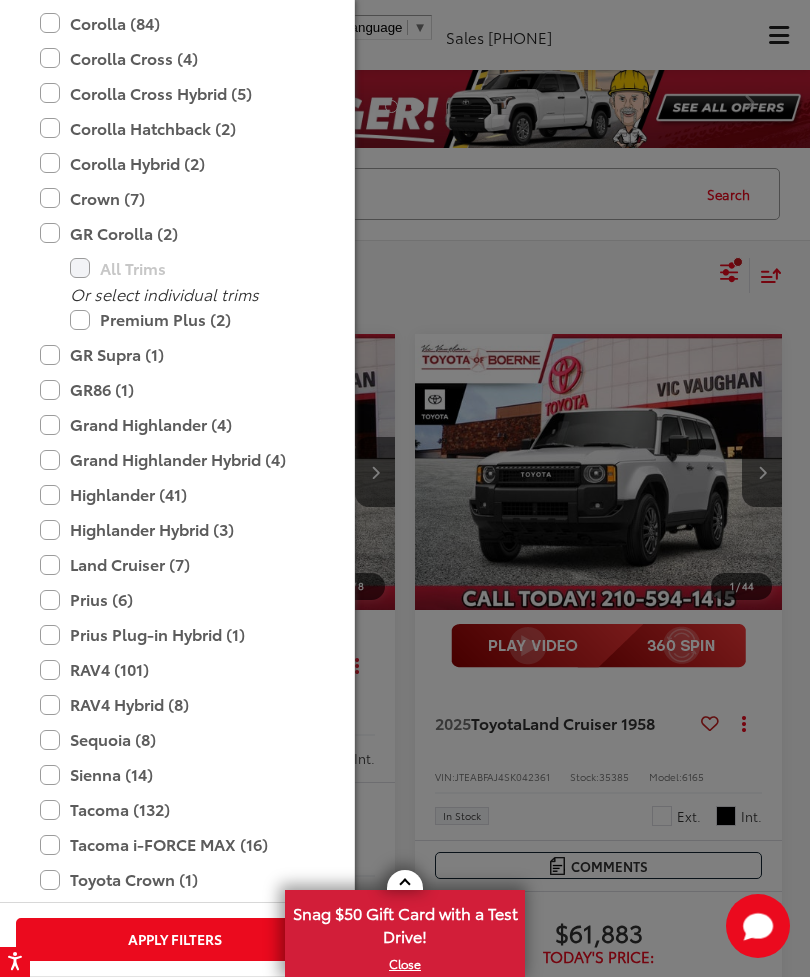 click on "Apply Filters" at bounding box center [175, 939] 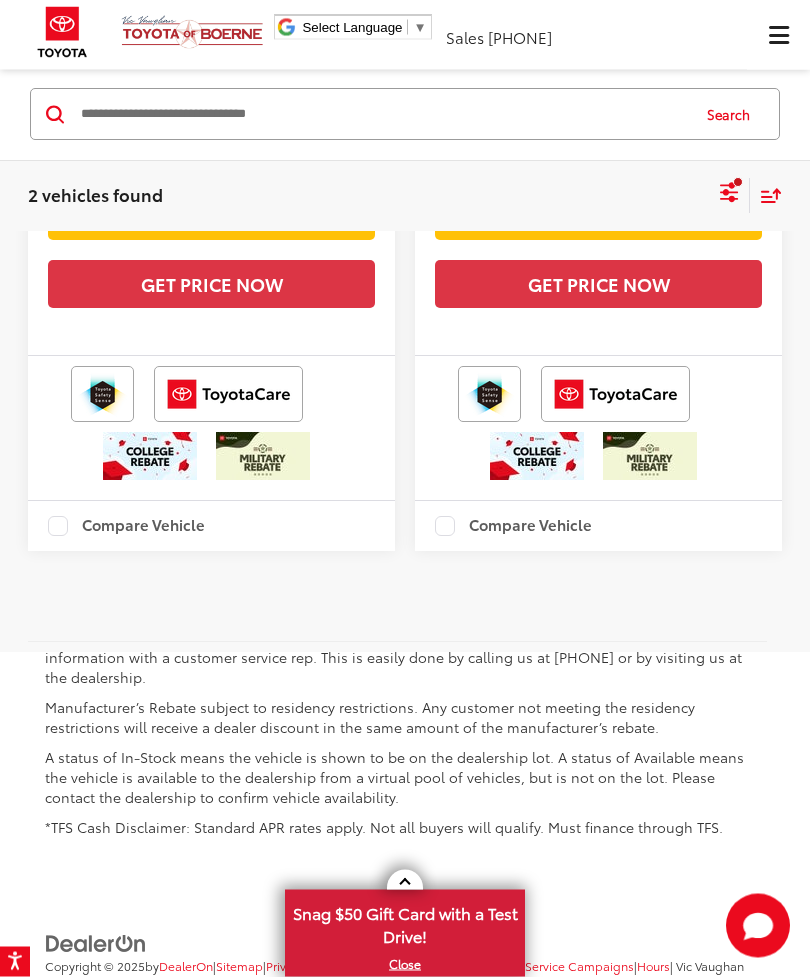 scroll, scrollTop: 0, scrollLeft: 0, axis: both 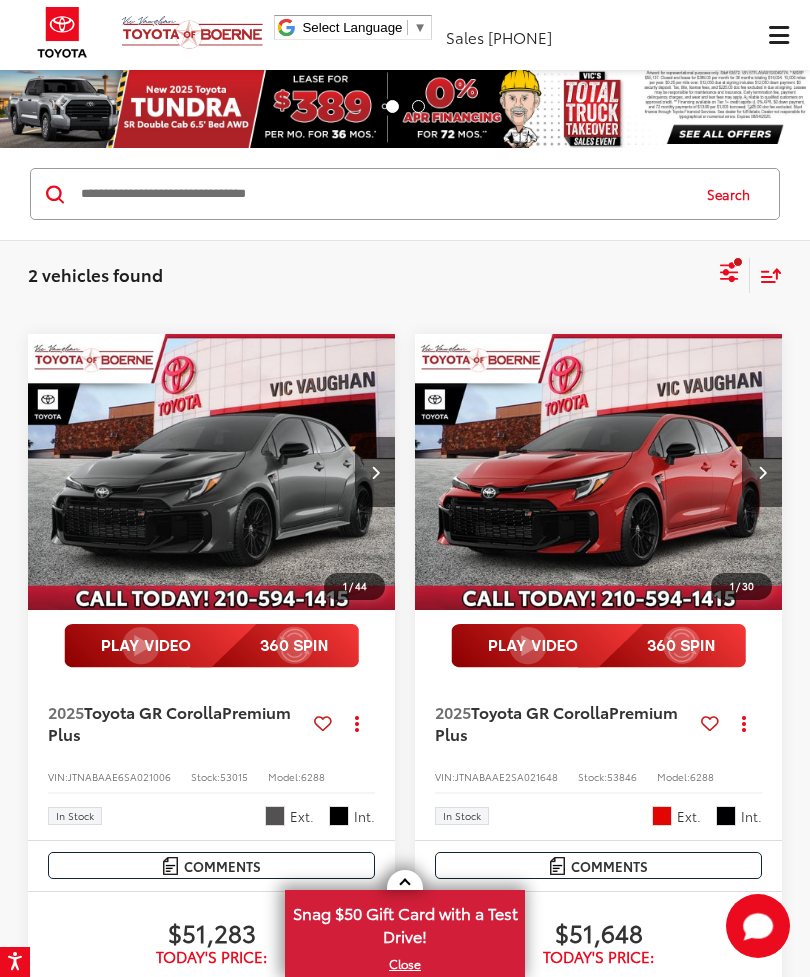 click 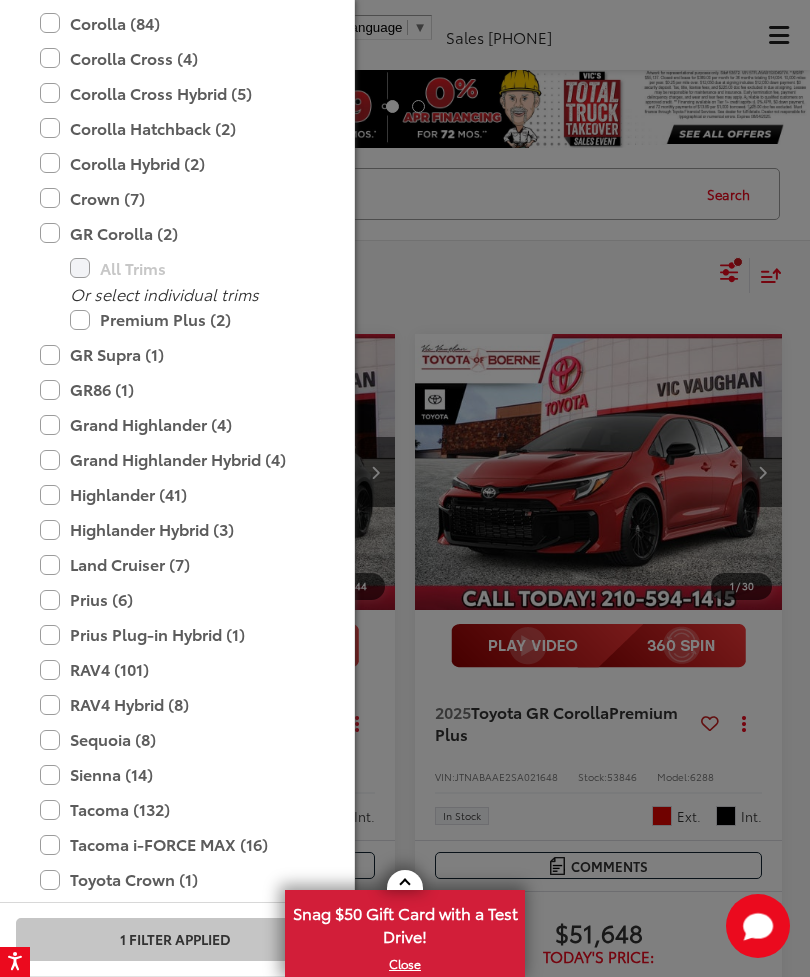 click on "GR Corolla (2)" at bounding box center [175, 233] 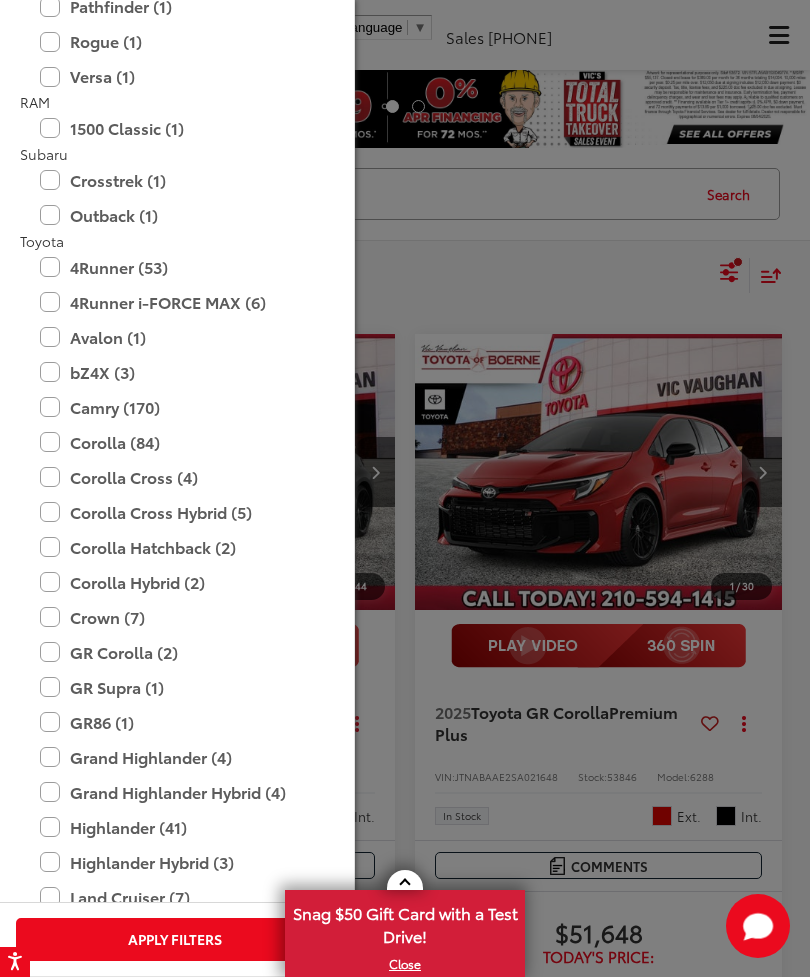scroll, scrollTop: 2704, scrollLeft: 0, axis: vertical 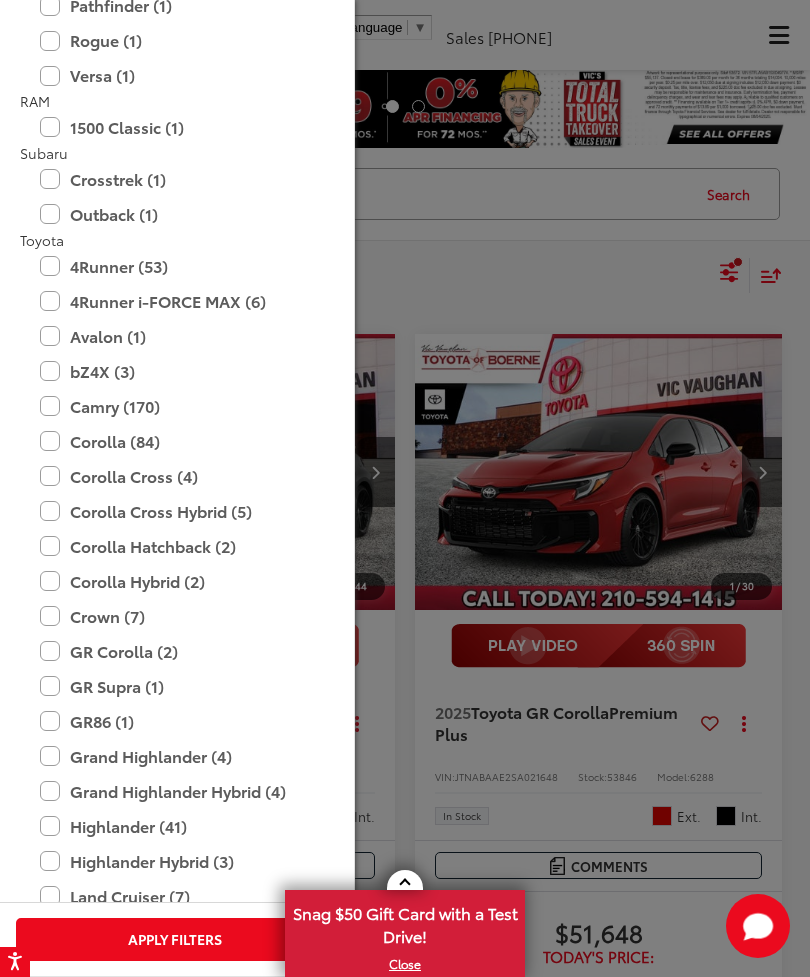 click on "4Runner (53)" at bounding box center (175, 266) 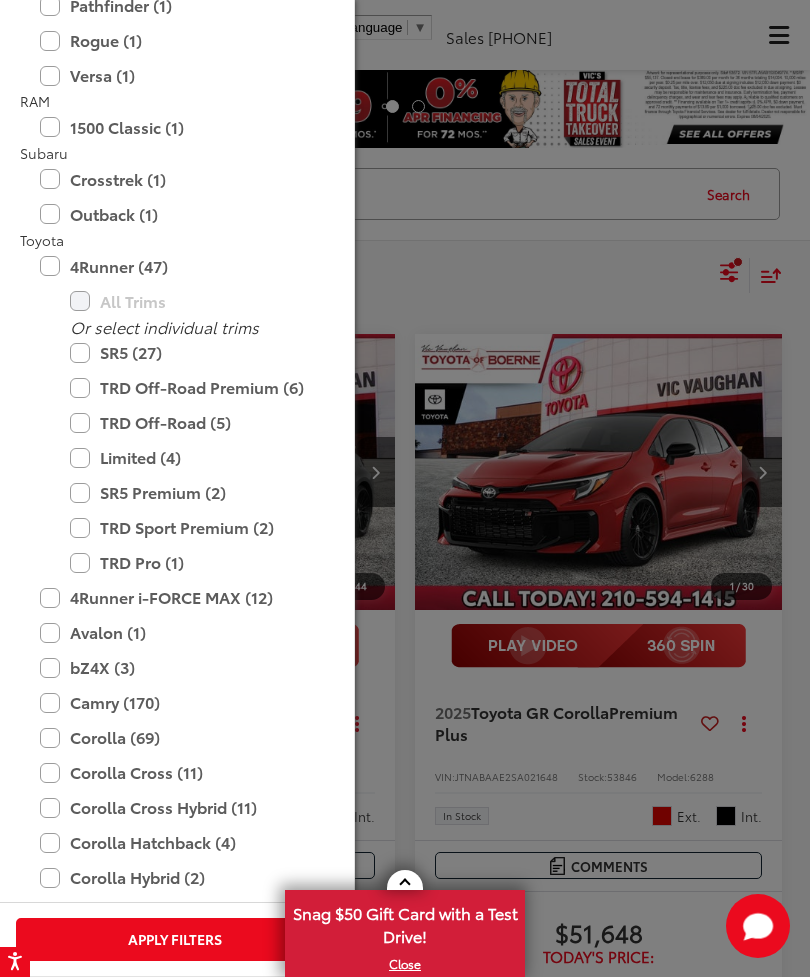 click on "4Runner i-FORCE MAX (12)" at bounding box center [175, 597] 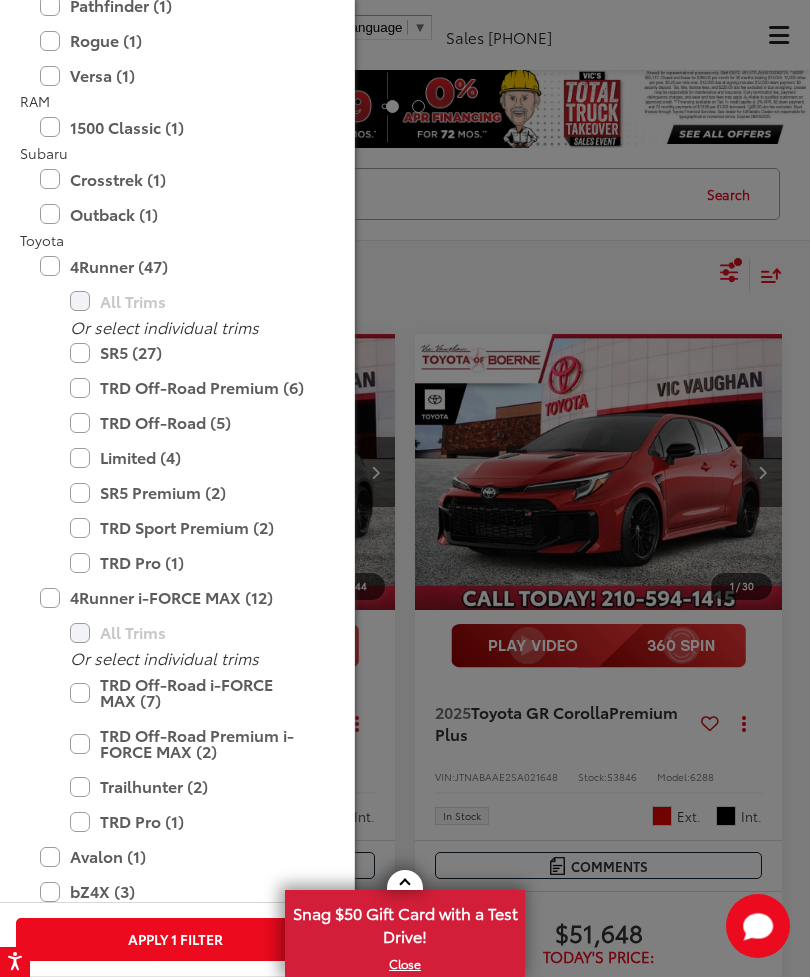 click on "Apply 1 Filter" at bounding box center [175, 939] 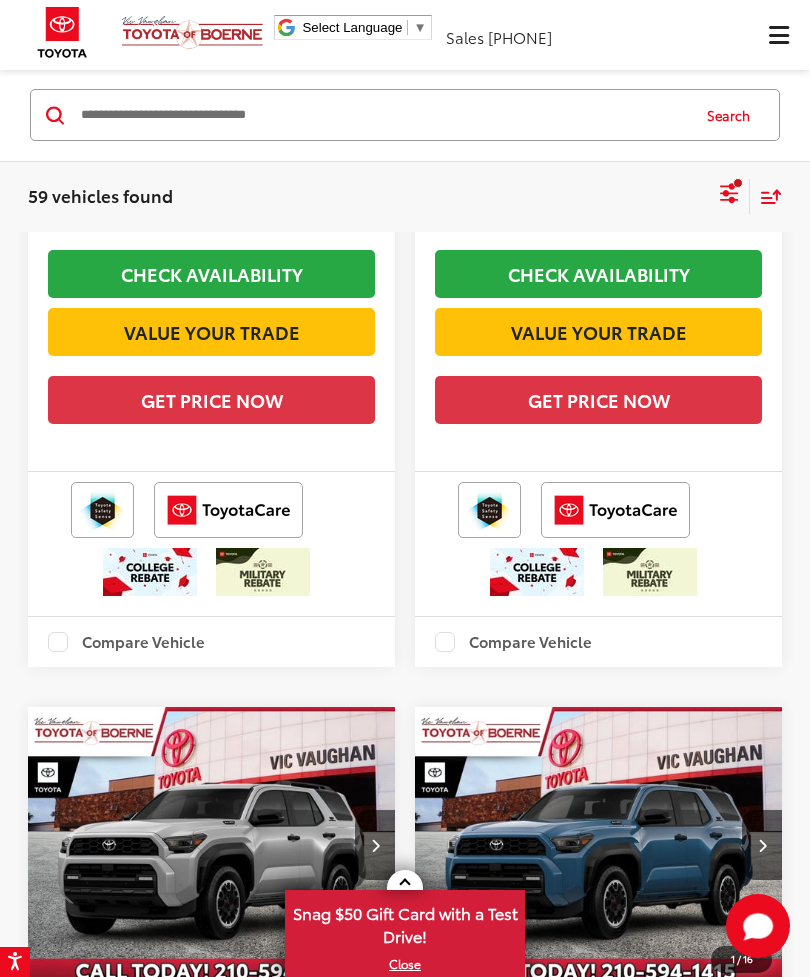 scroll, scrollTop: 0, scrollLeft: 0, axis: both 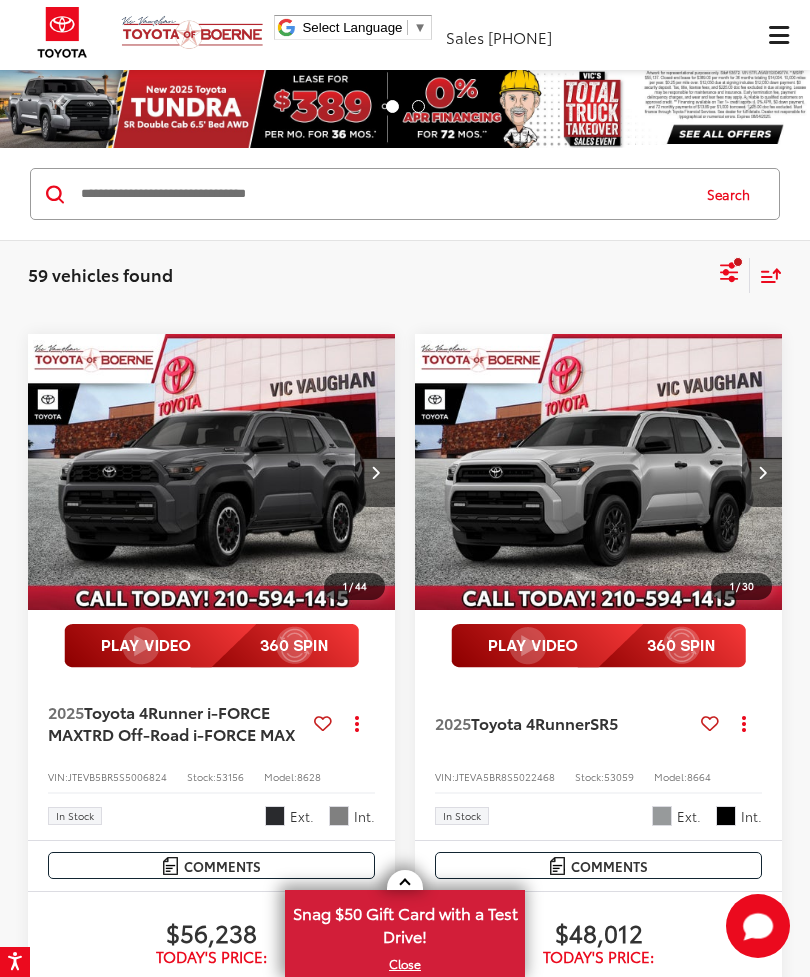 click 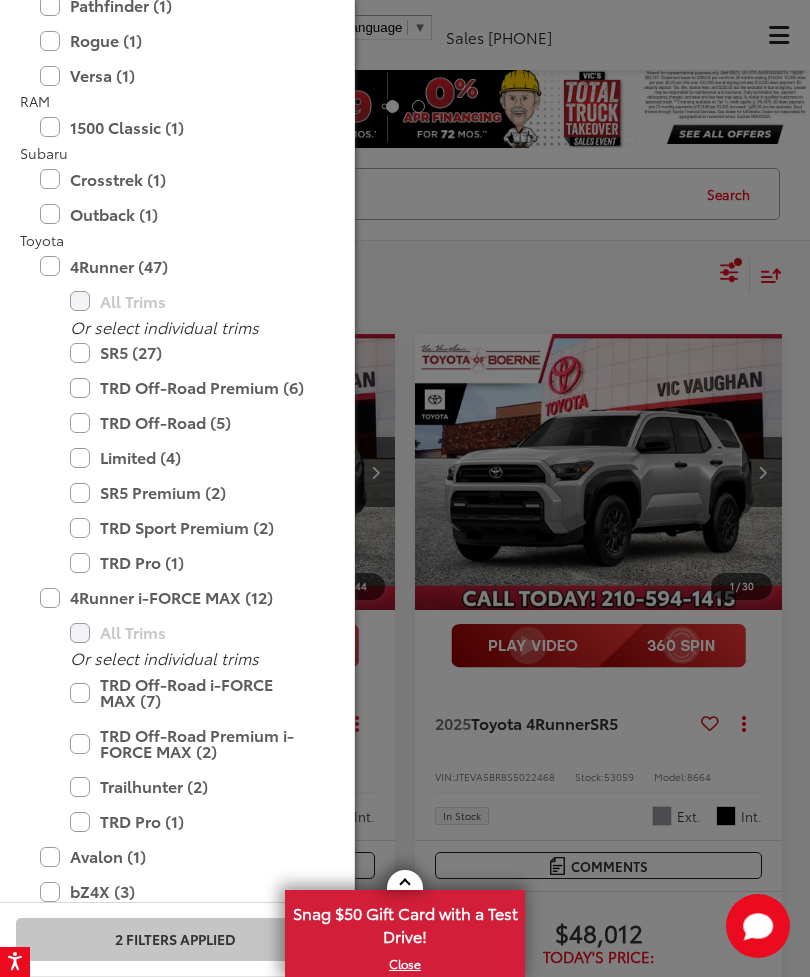 click on "TRD Off-Road Premium (6)" at bounding box center [190, 387] 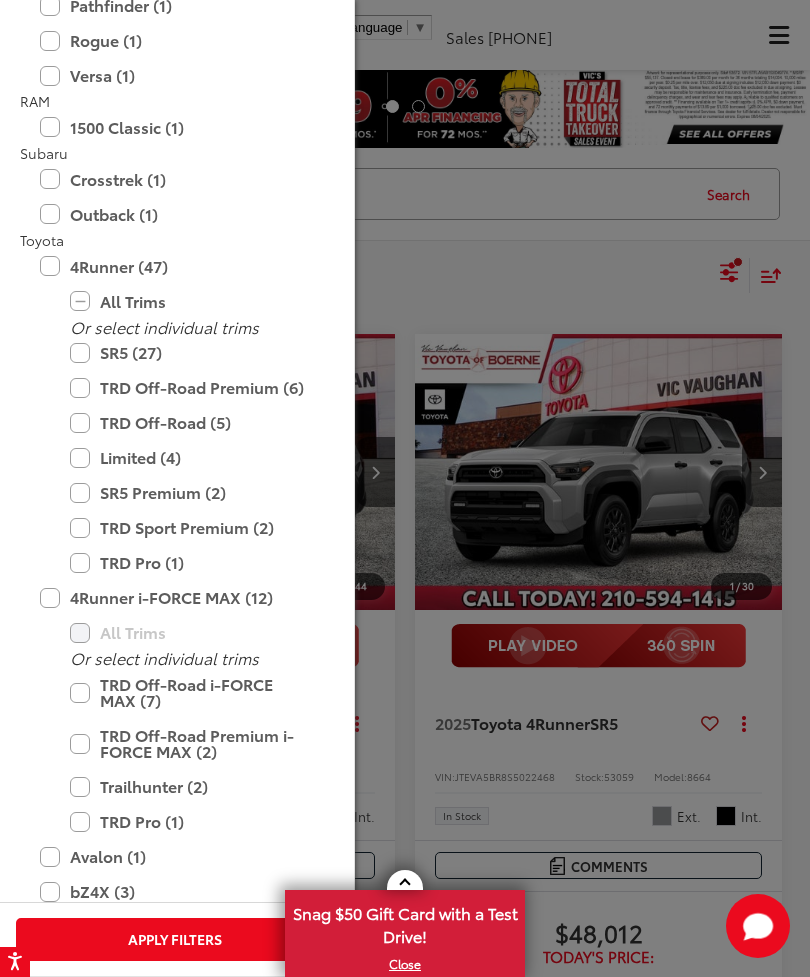 click on "TRD Off-Road (5)" at bounding box center (190, 422) 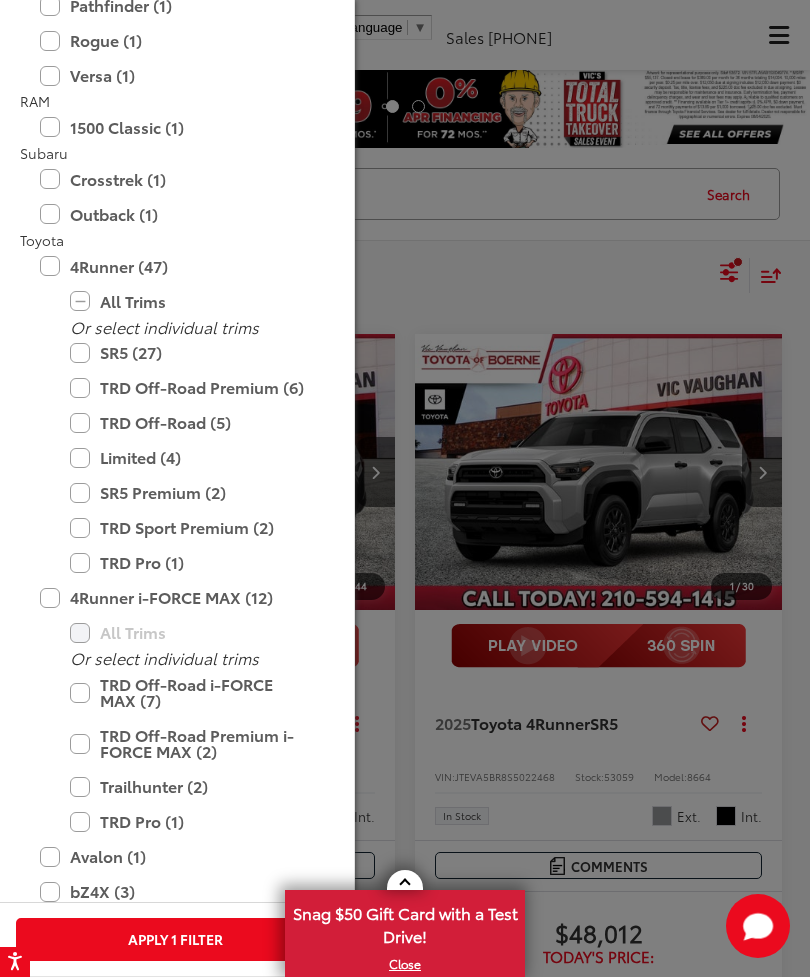 click on "TRD Off-Road i-FORCE MAX (7)" at bounding box center [190, 692] 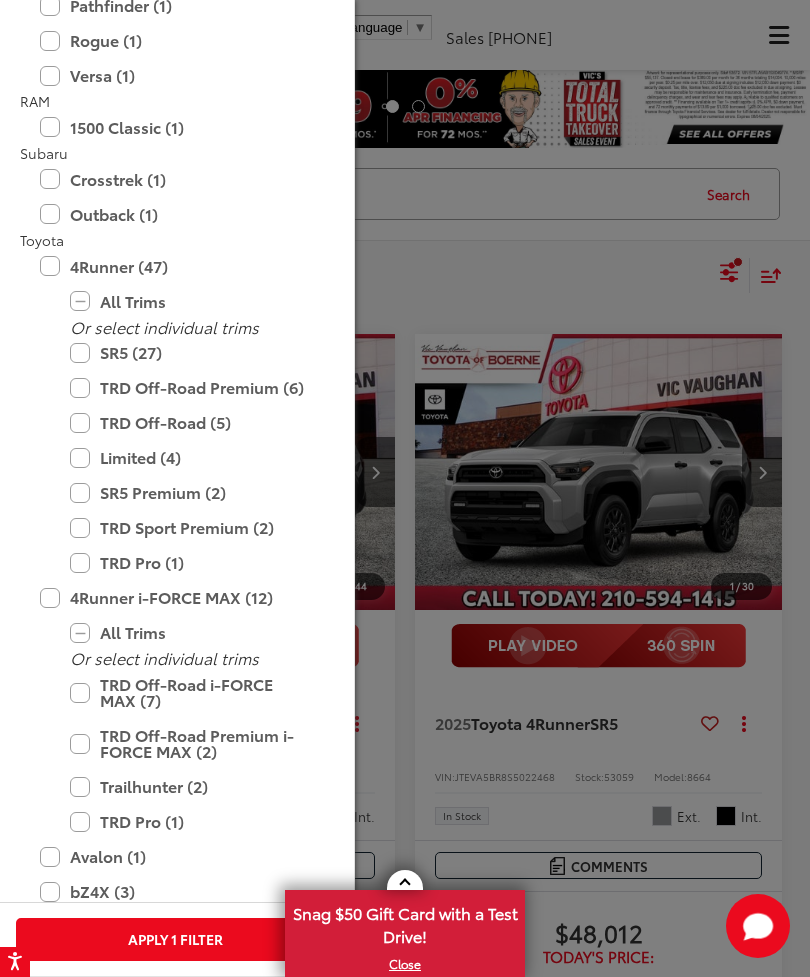 click on "TRD Off-Road Premium i-FORCE MAX (2)" at bounding box center (190, 743) 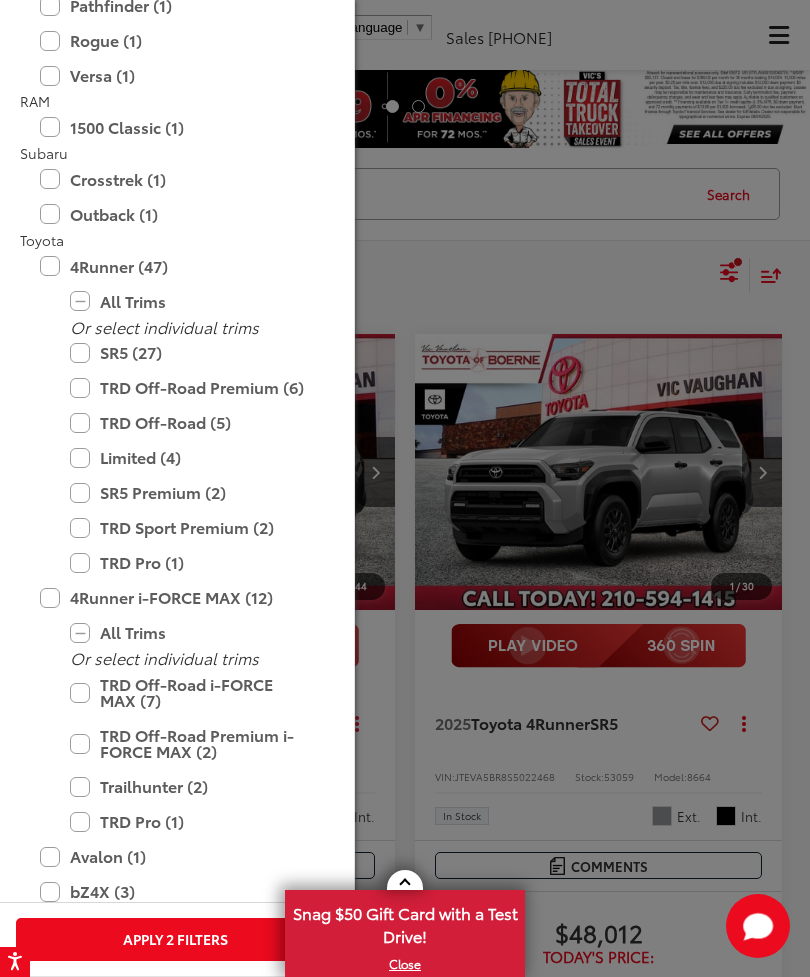 click on "Apply 2 Filters" at bounding box center [175, 939] 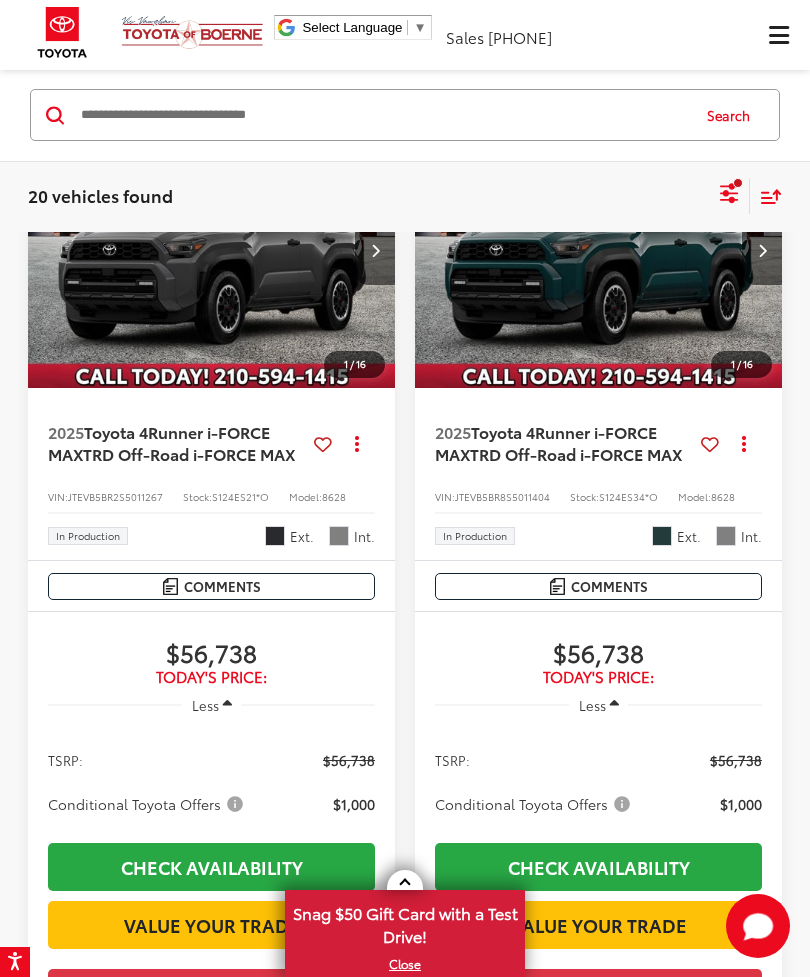 scroll, scrollTop: 6481, scrollLeft: 0, axis: vertical 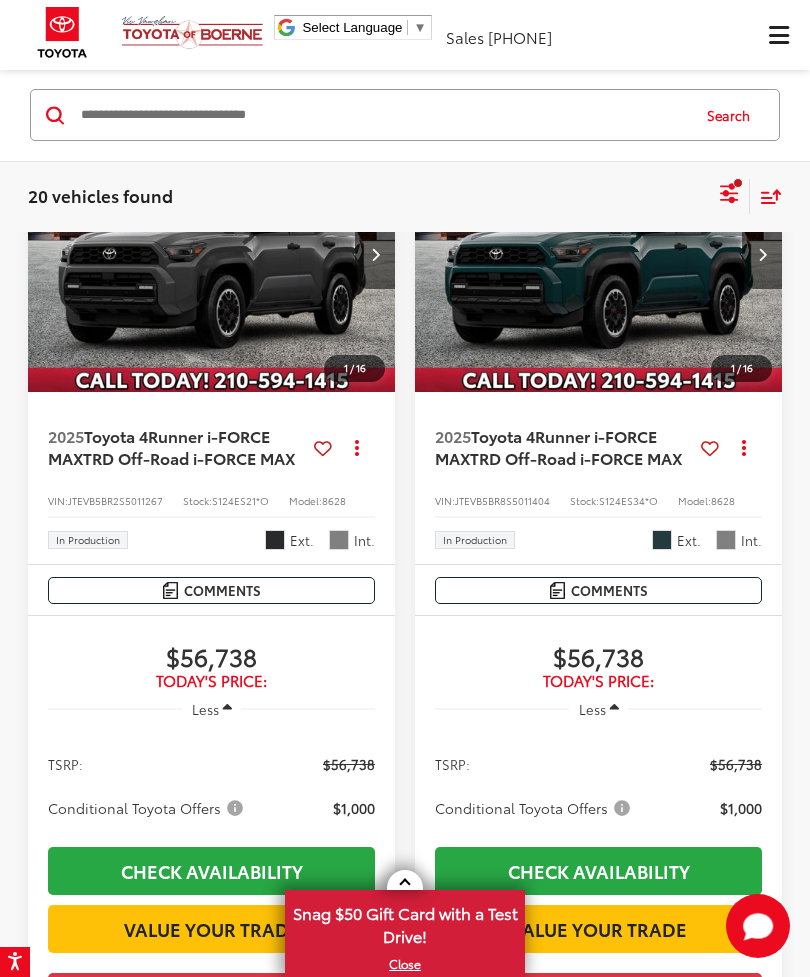 click at bounding box center (212, 255) 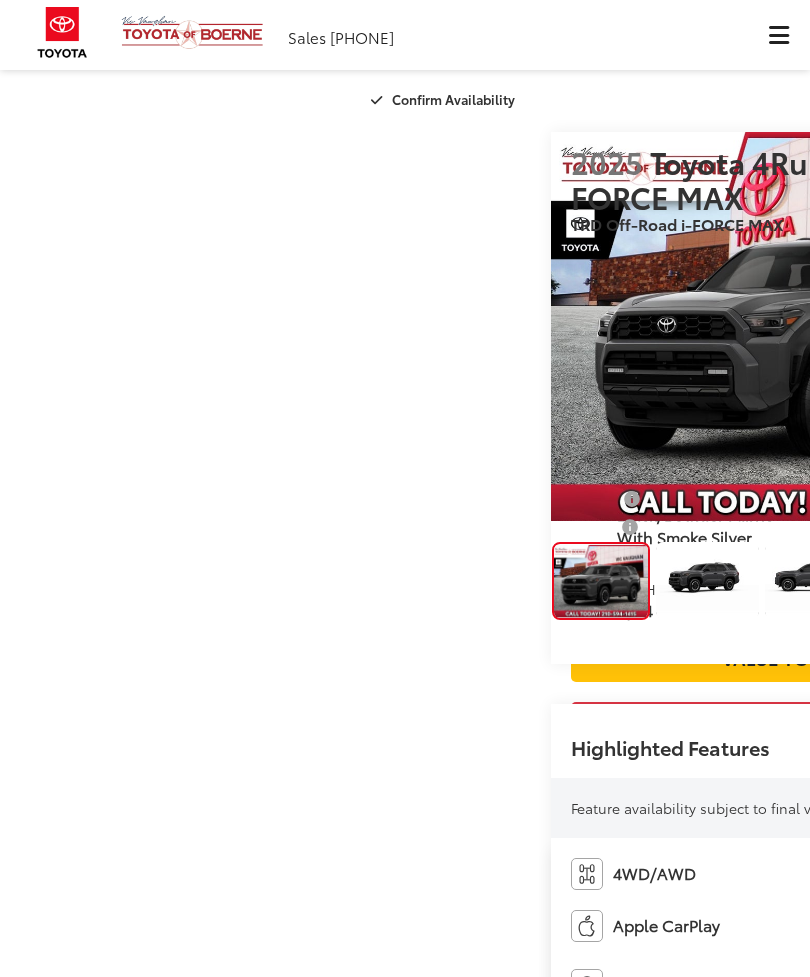 scroll, scrollTop: 0, scrollLeft: 0, axis: both 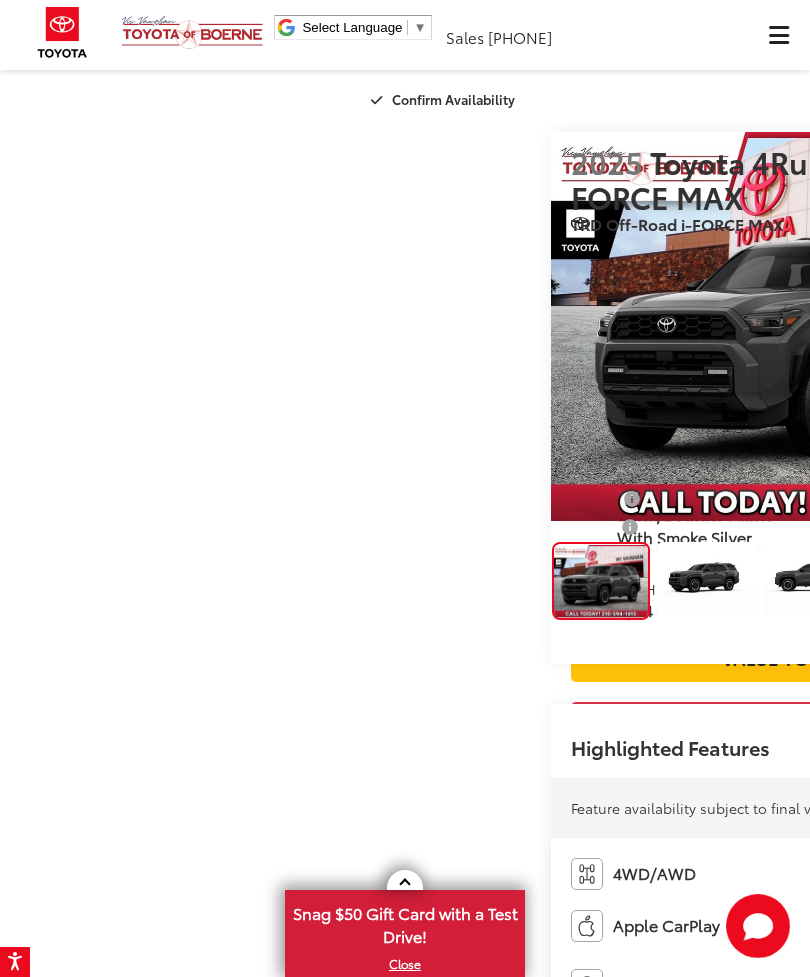 click at bounding box center (1034, 581) 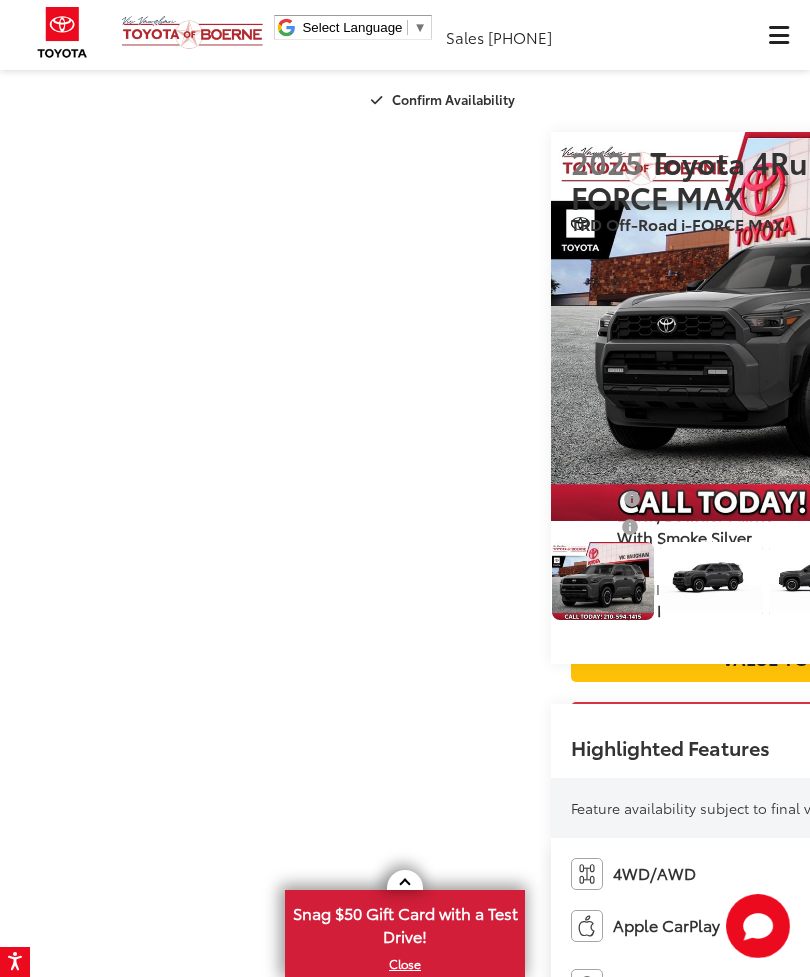 scroll, scrollTop: 0, scrollLeft: 2083, axis: horizontal 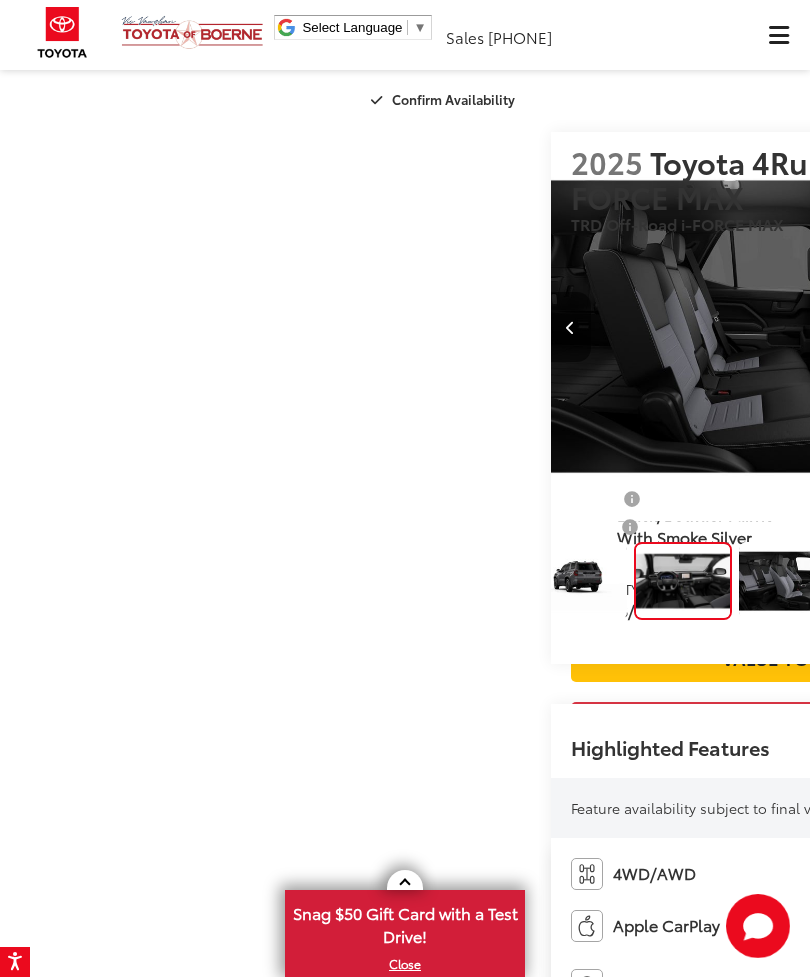click at bounding box center [790, 581] 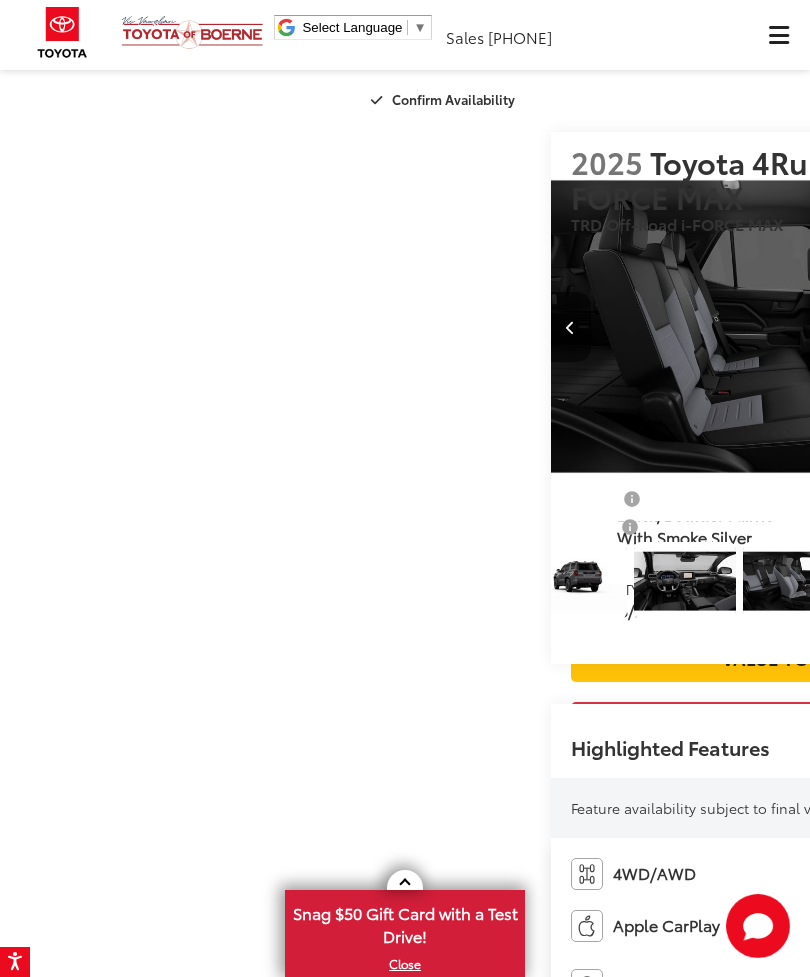 scroll, scrollTop: 0, scrollLeft: 3544, axis: horizontal 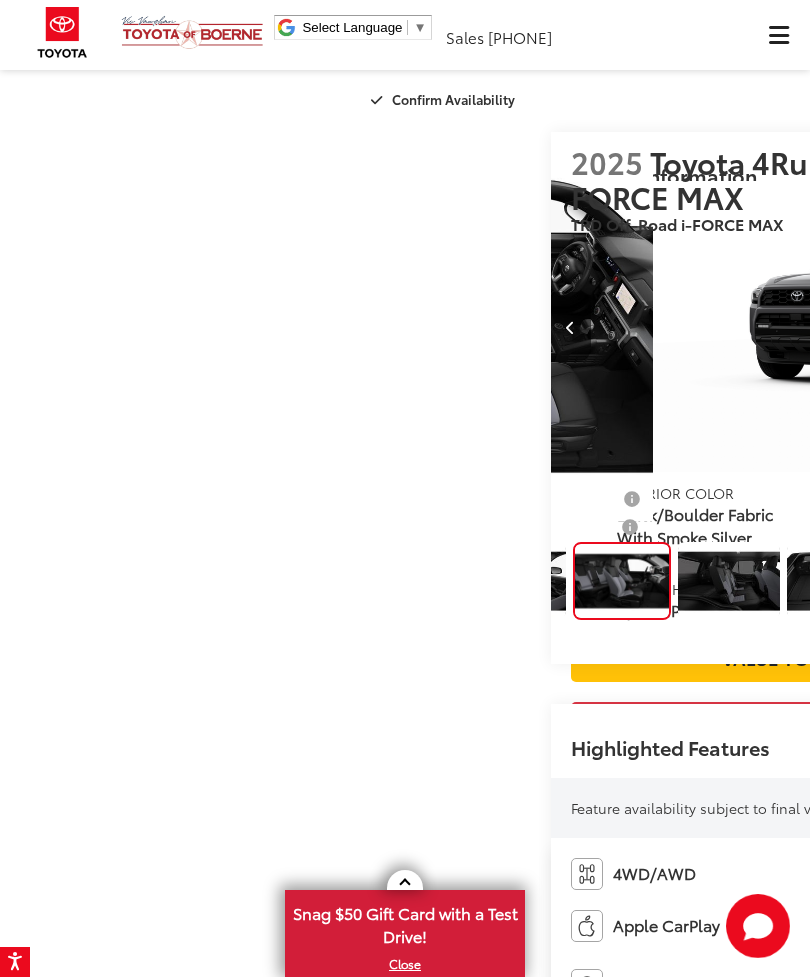 click at bounding box center [838, 581] 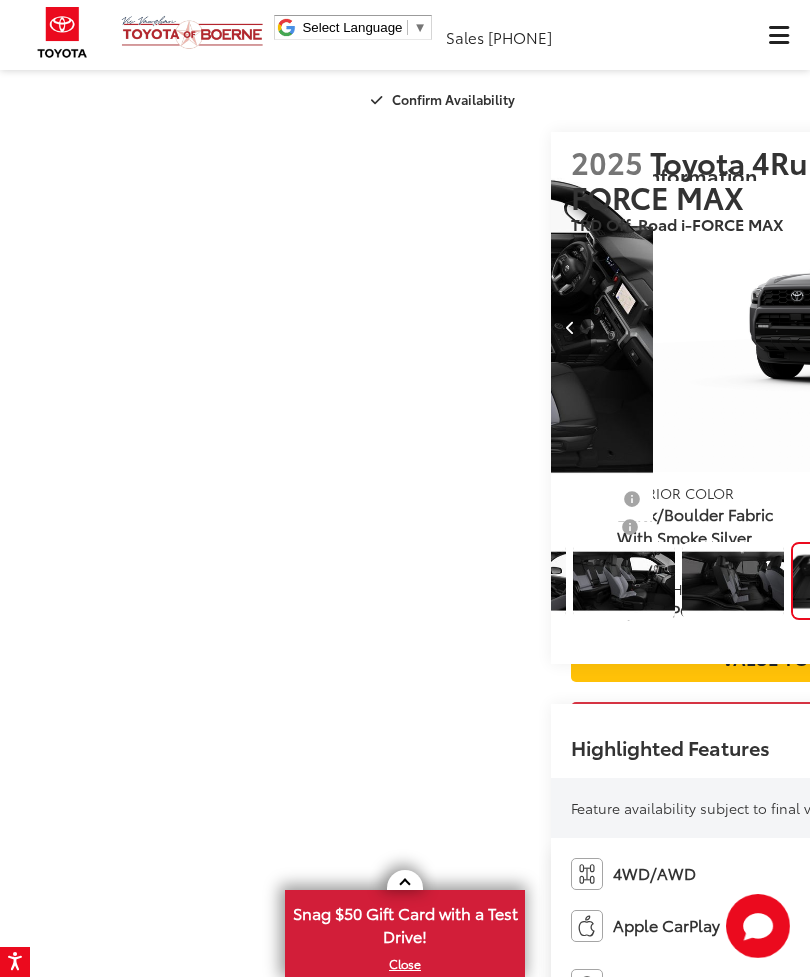 scroll, scrollTop: 0, scrollLeft: 5429, axis: horizontal 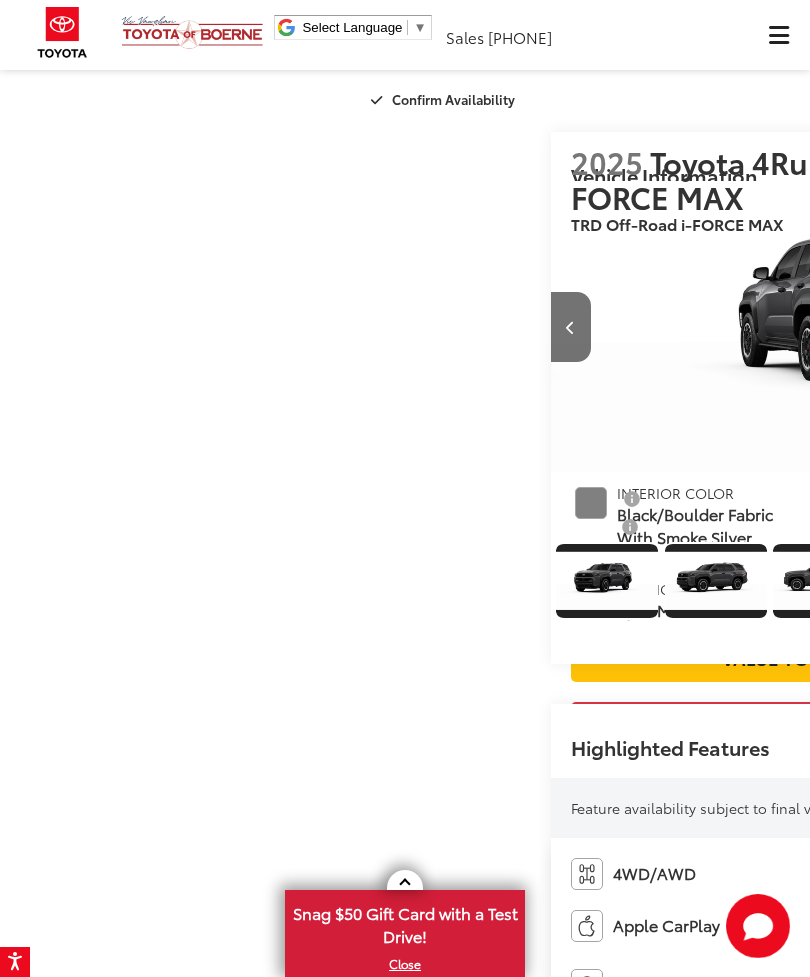 click at bounding box center [500, 581] 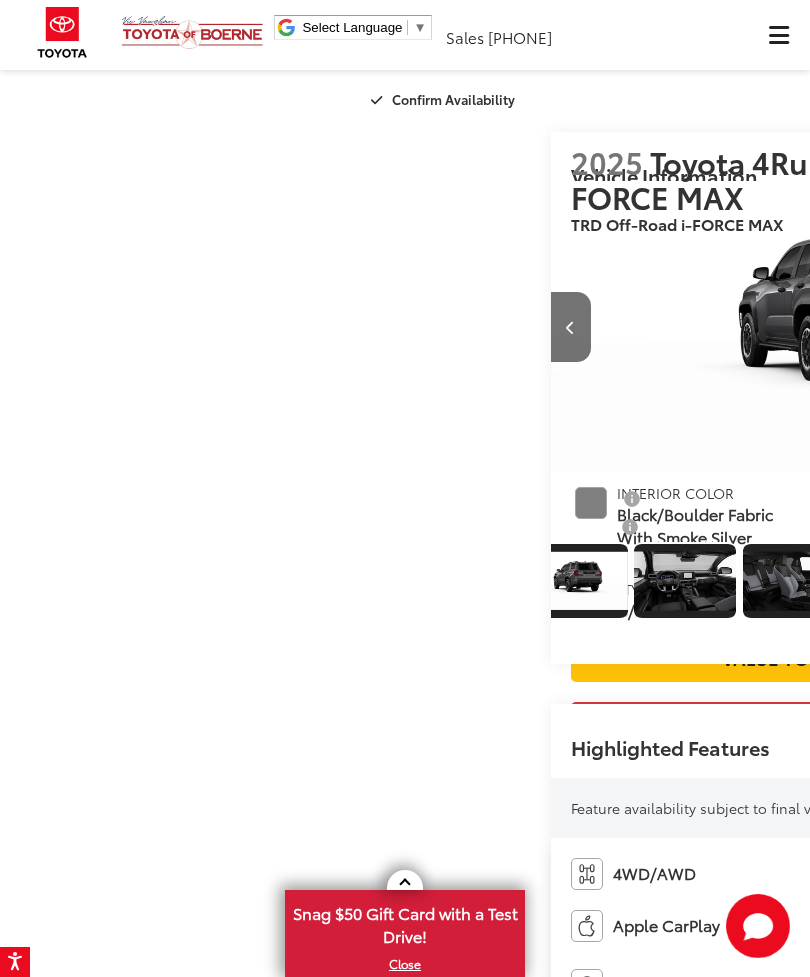 scroll, scrollTop: 0, scrollLeft: 1908, axis: horizontal 